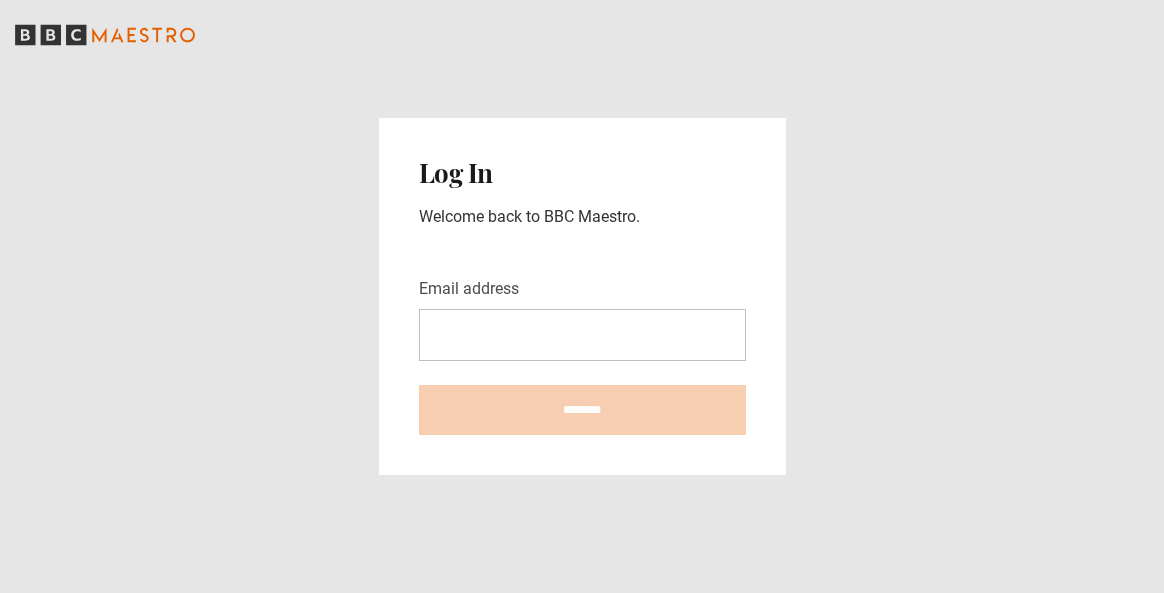 scroll, scrollTop: 0, scrollLeft: 0, axis: both 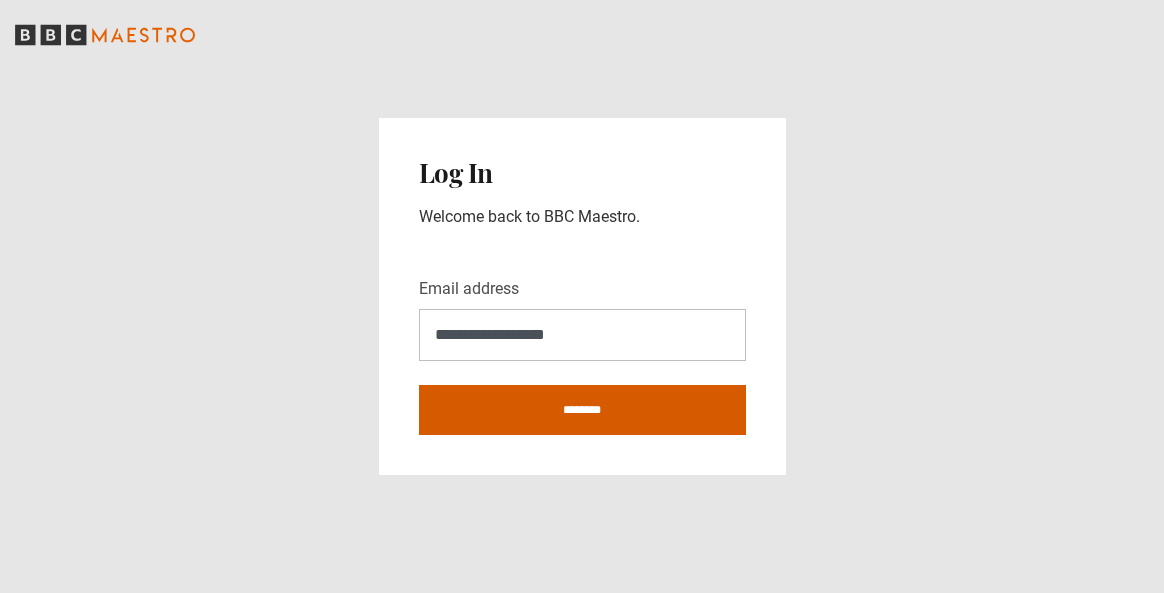 click on "********" at bounding box center (582, 410) 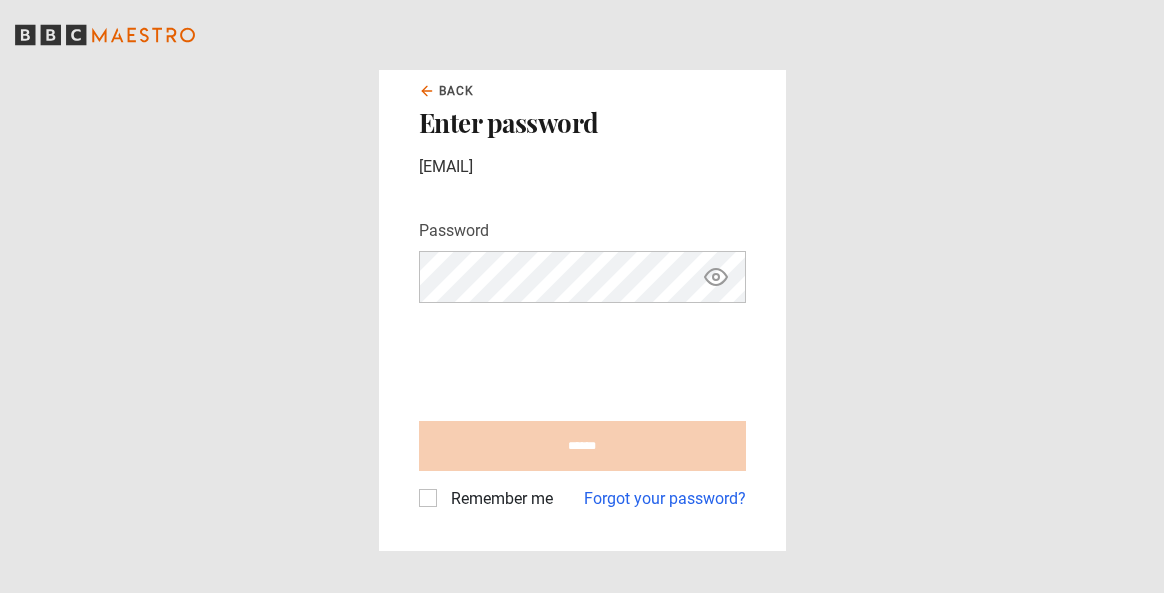 scroll, scrollTop: 0, scrollLeft: 0, axis: both 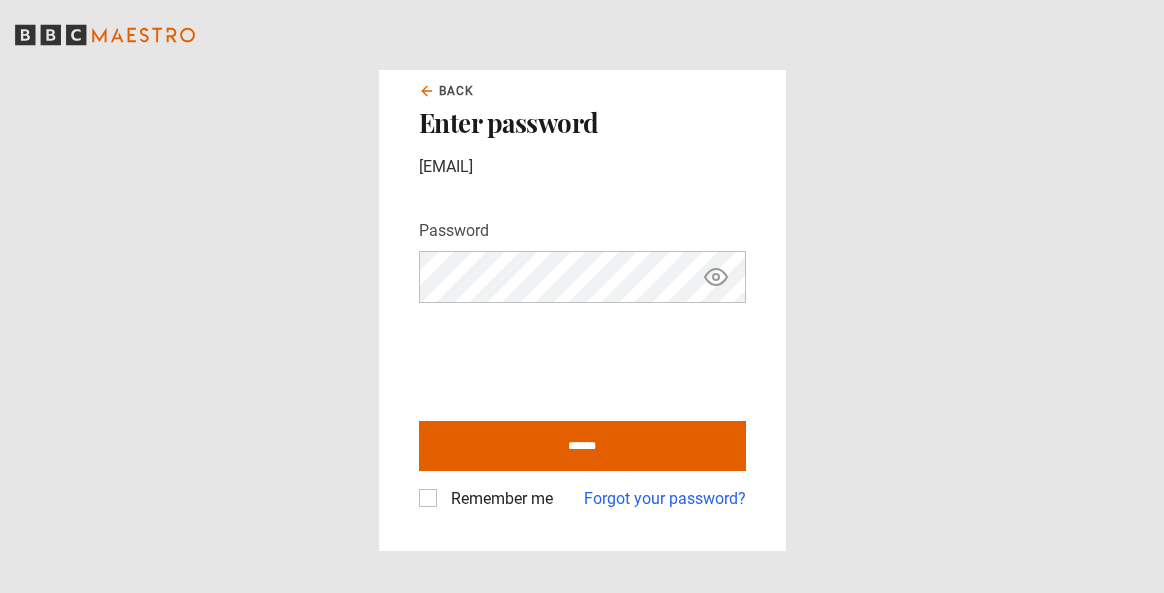 click on "Remember me" at bounding box center [498, 499] 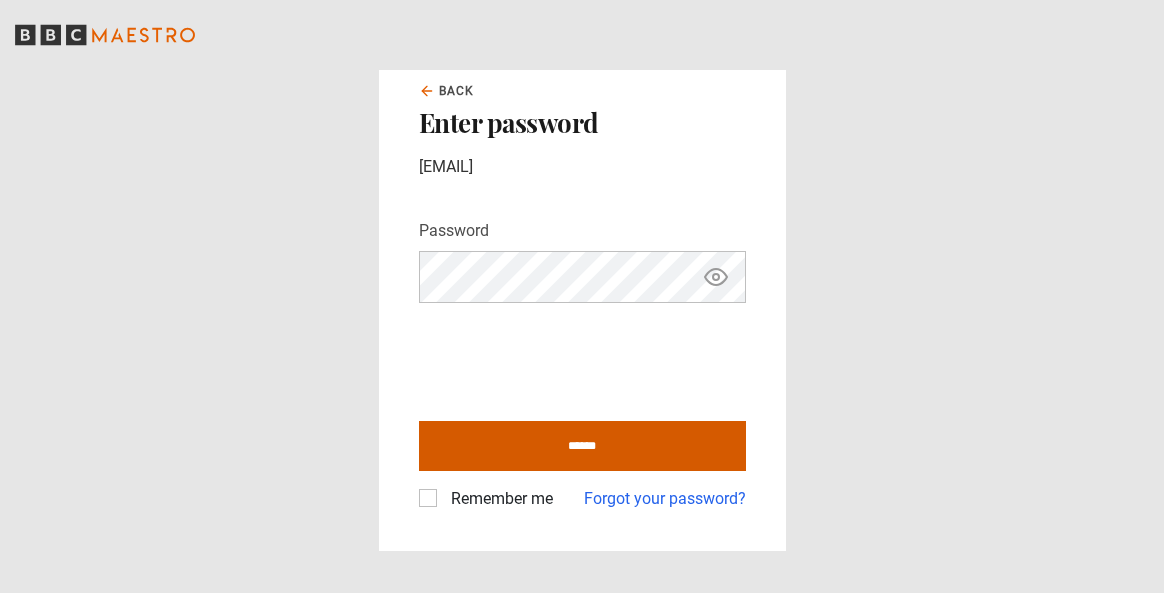 click on "******" at bounding box center (582, 446) 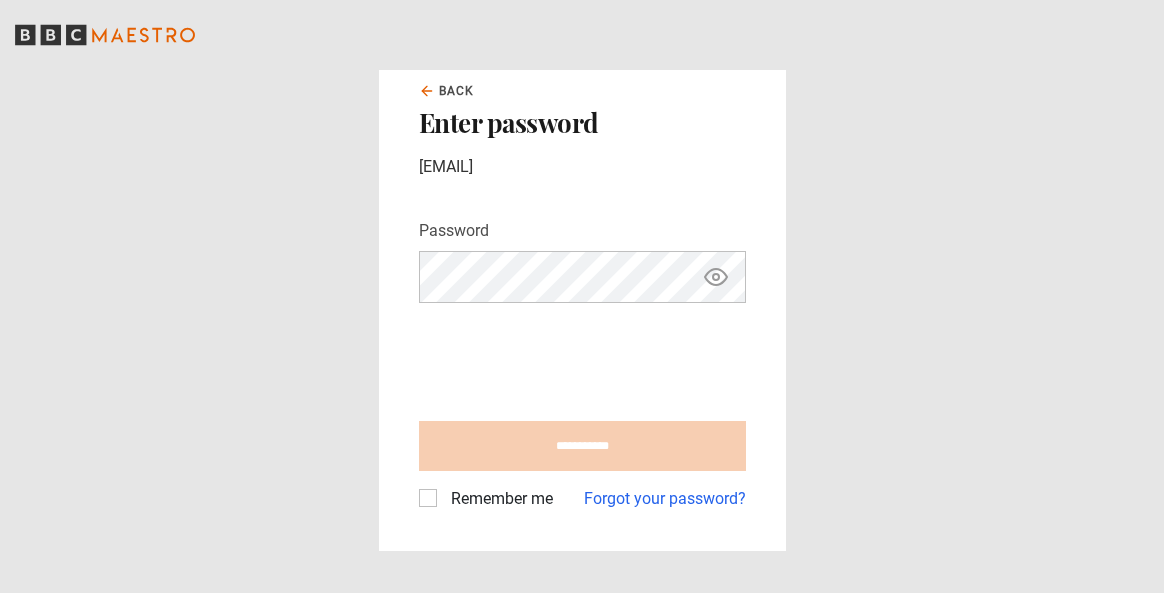 type on "**********" 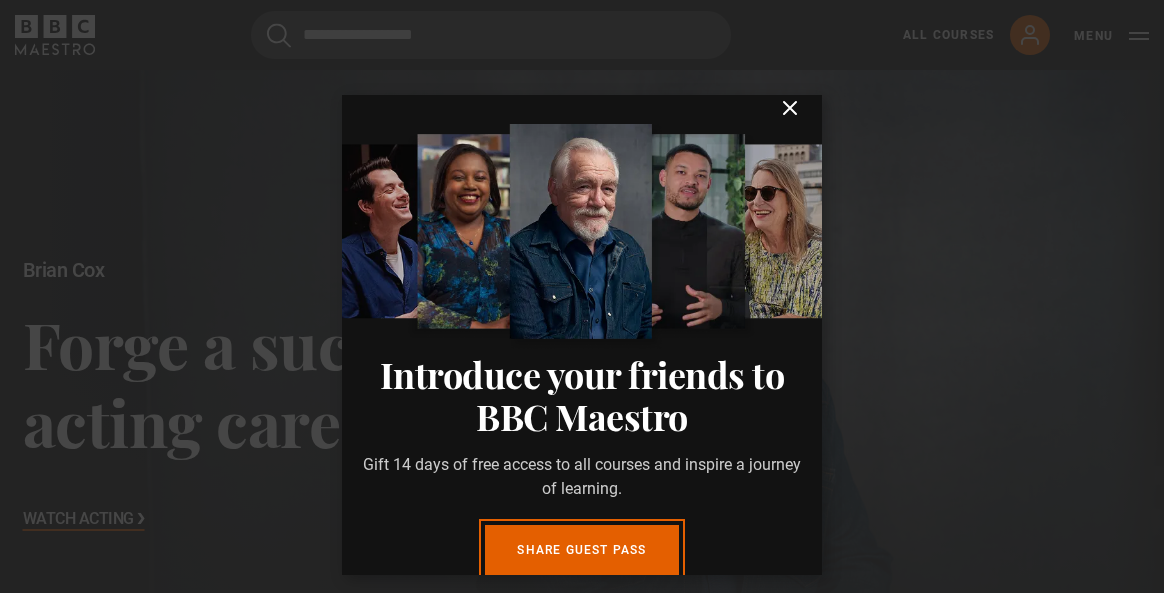 scroll, scrollTop: 0, scrollLeft: 0, axis: both 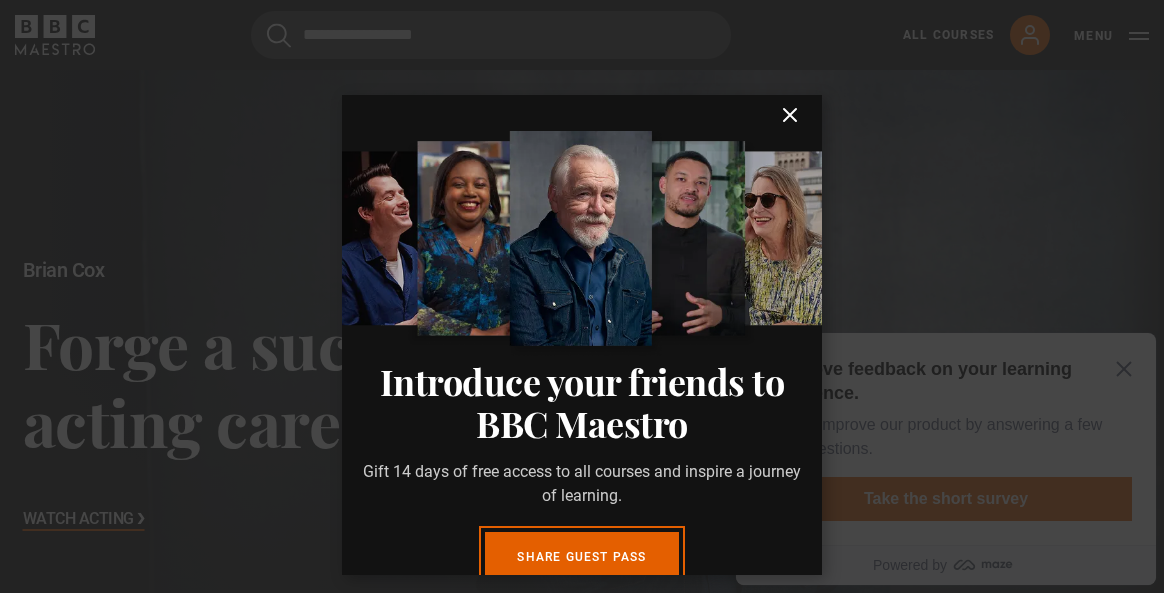 click 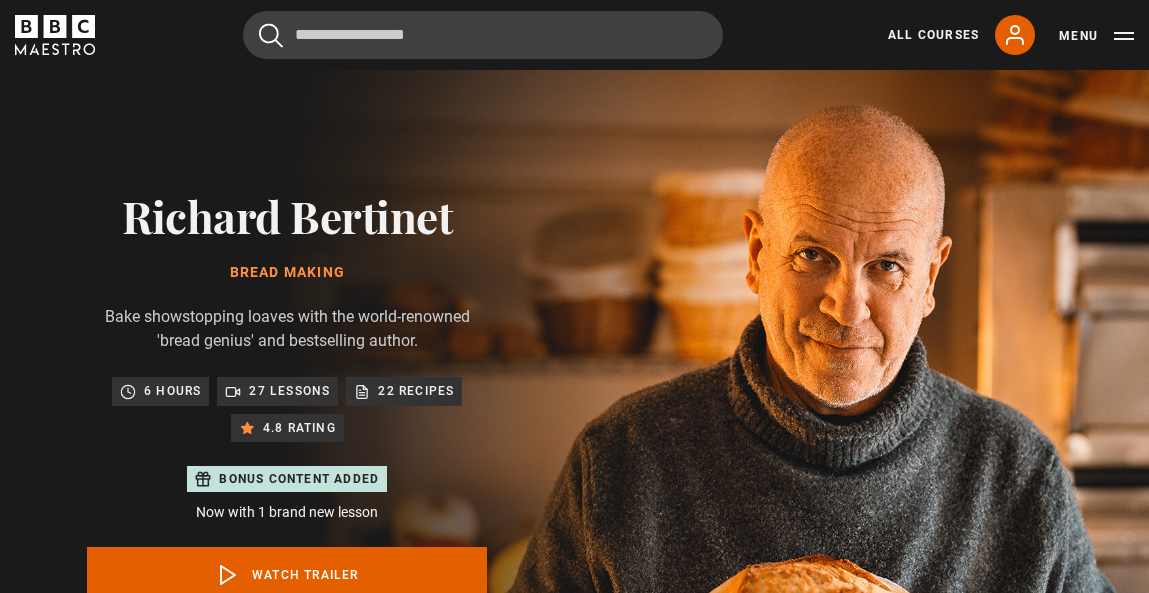 scroll, scrollTop: 0, scrollLeft: 0, axis: both 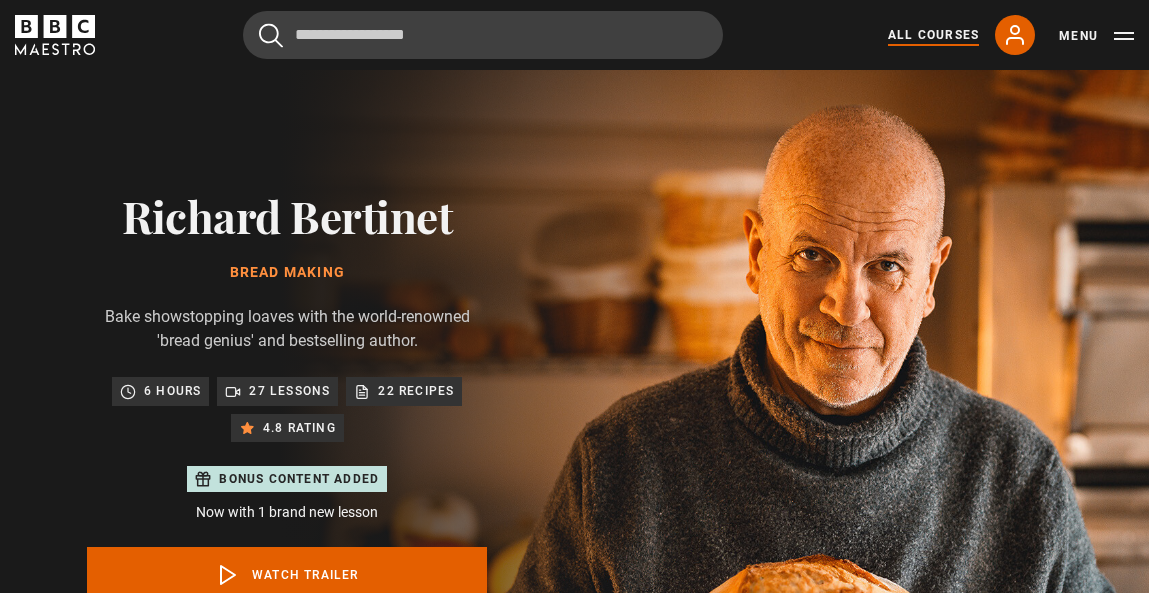 click on "All Courses" at bounding box center [933, 35] 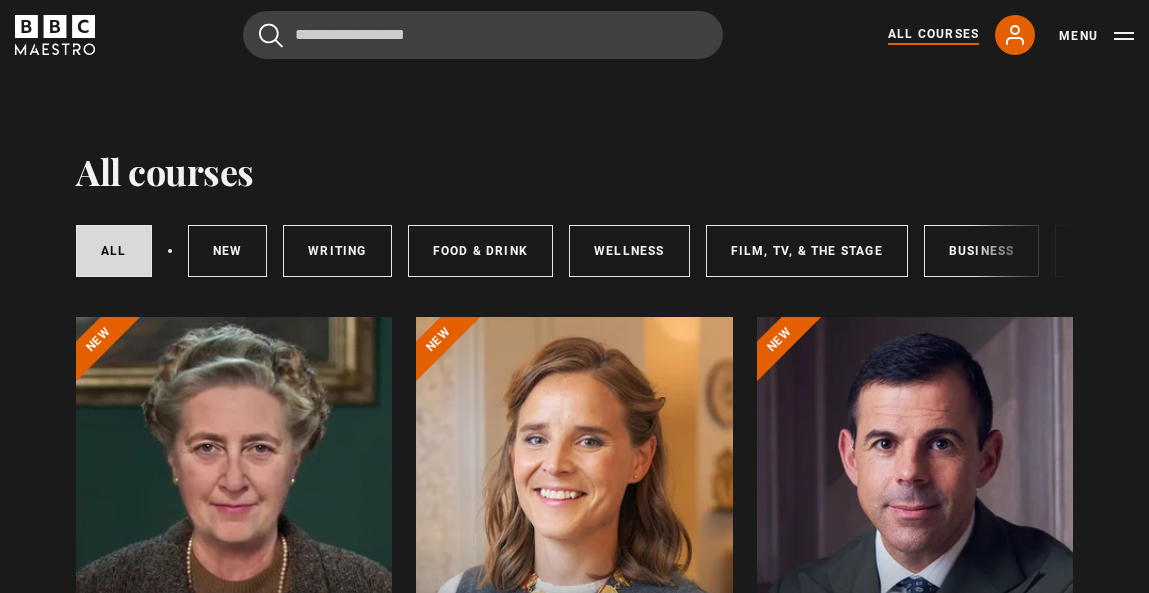 scroll, scrollTop: 0, scrollLeft: 0, axis: both 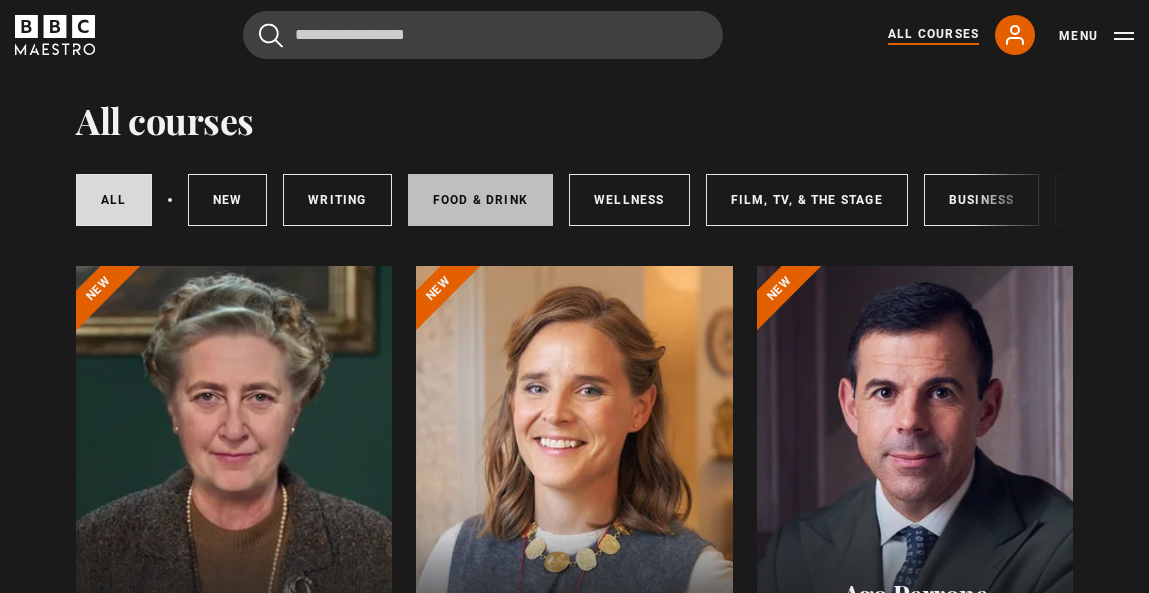 click on "Food & Drink" at bounding box center (480, 200) 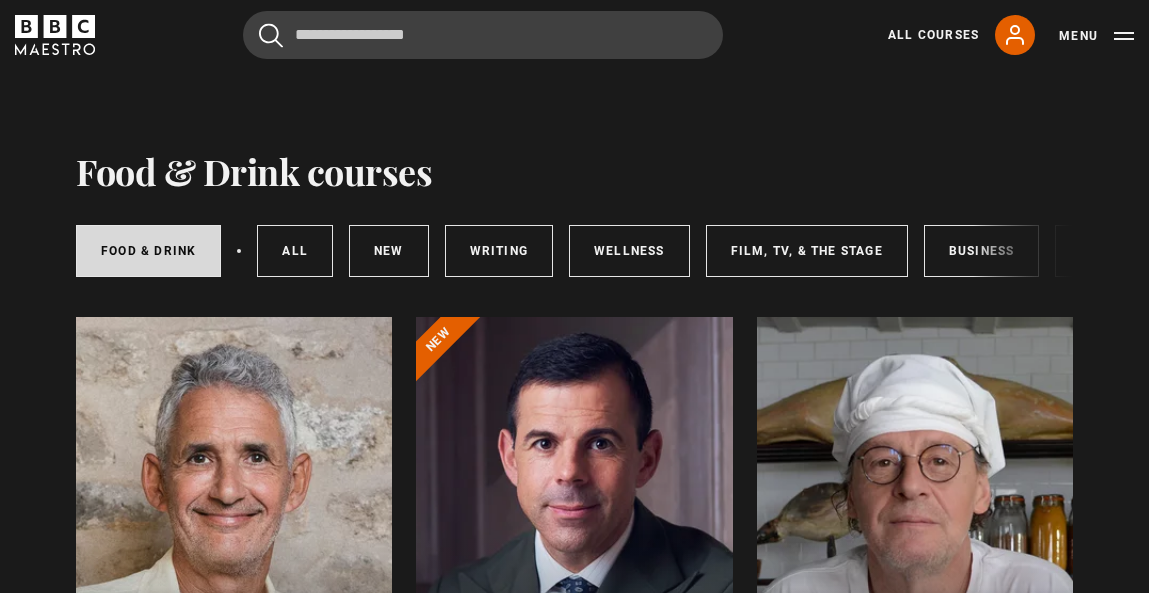 scroll, scrollTop: 0, scrollLeft: 0, axis: both 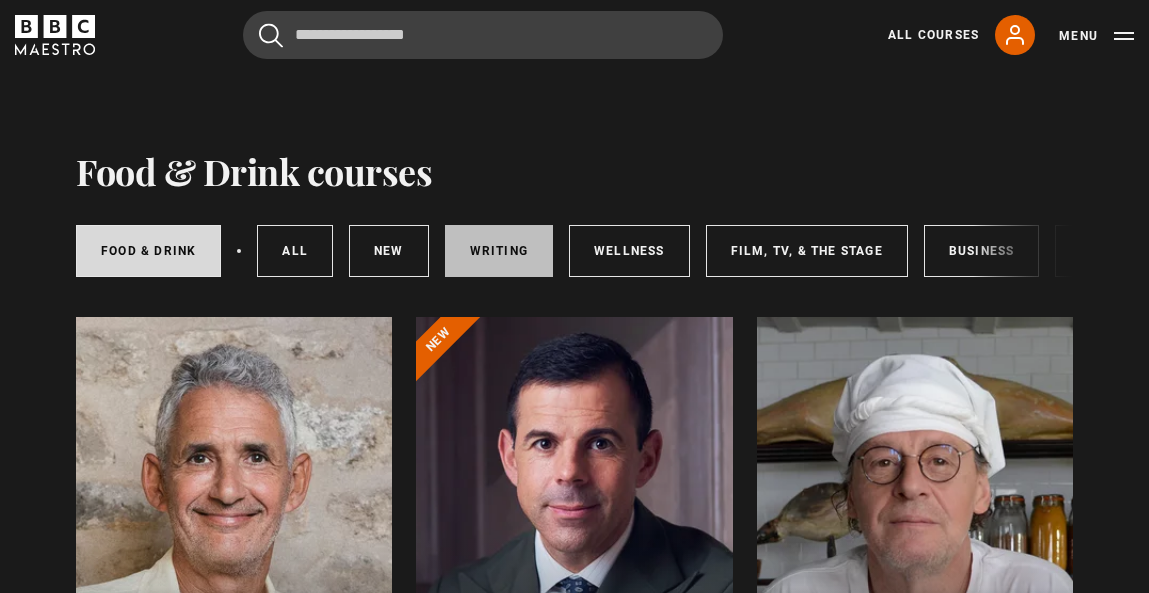 click on "Writing" at bounding box center [499, 251] 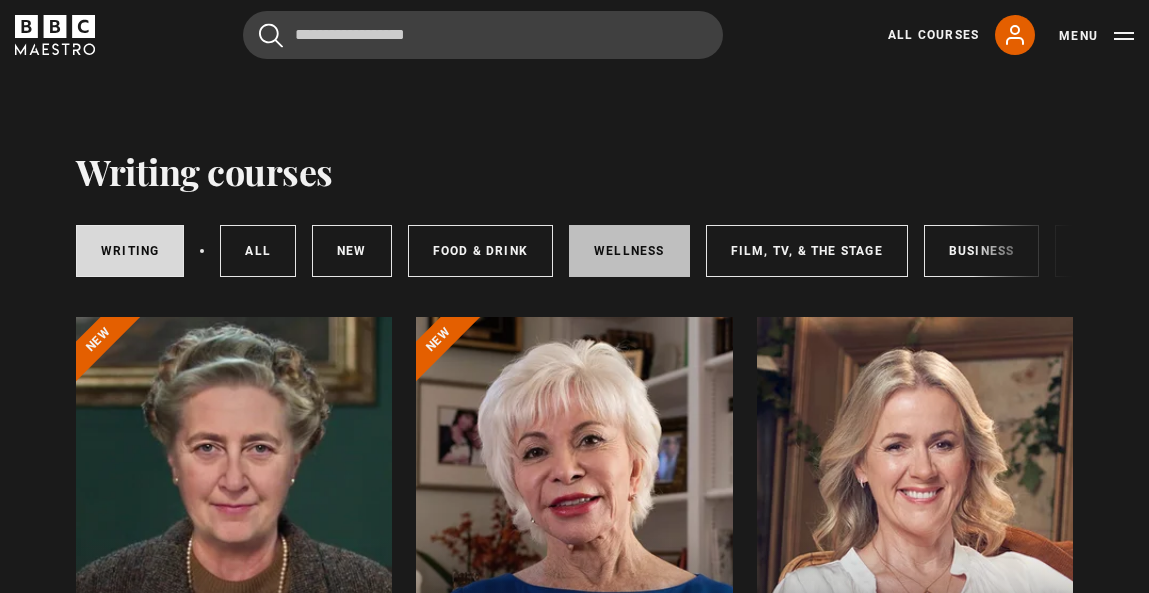 scroll, scrollTop: 0, scrollLeft: 0, axis: both 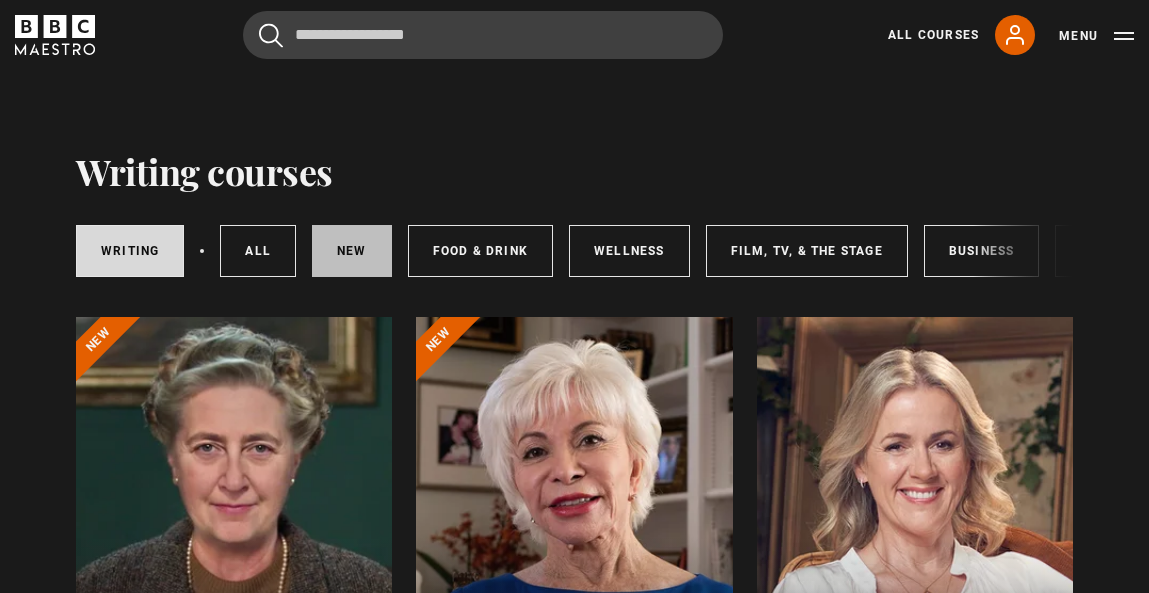 click on "New courses" at bounding box center [352, 251] 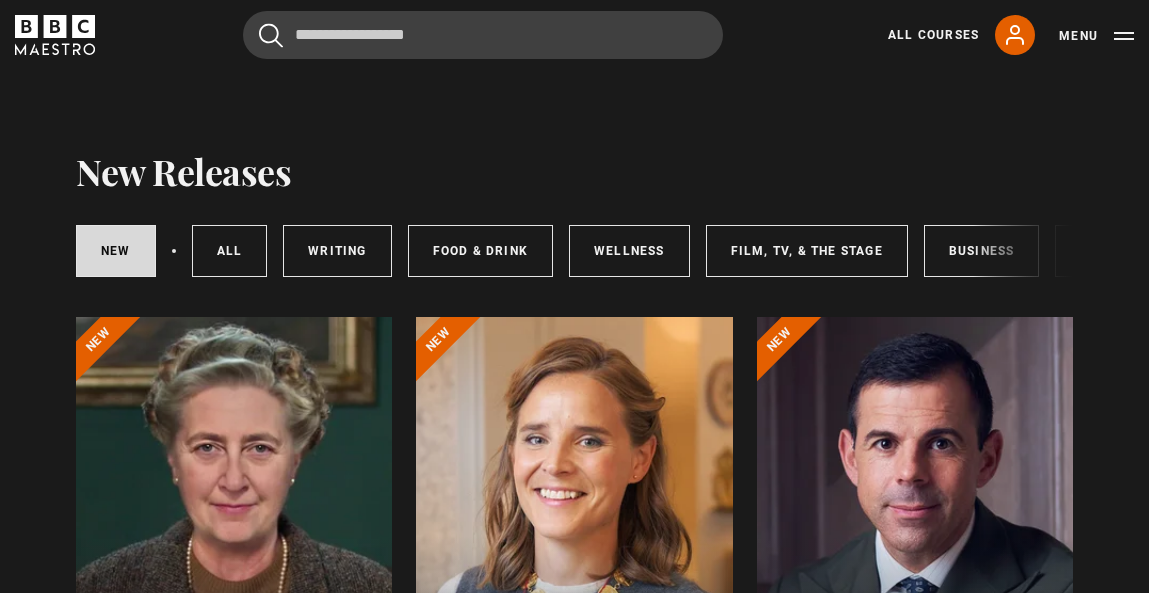 scroll, scrollTop: 0, scrollLeft: 0, axis: both 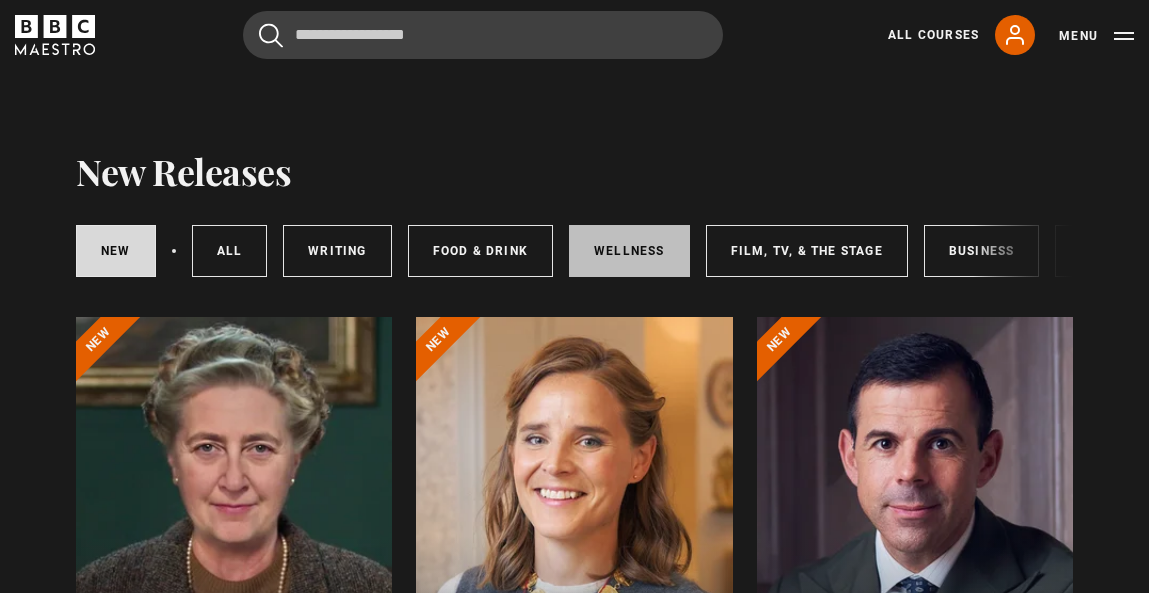 click on "Wellness" at bounding box center [629, 251] 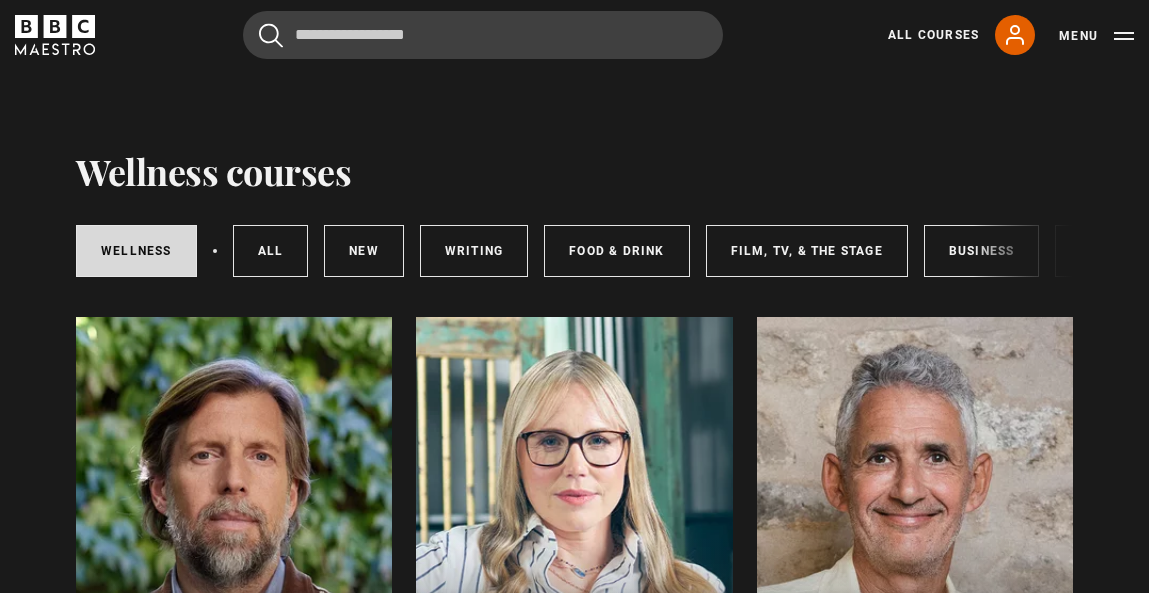 scroll, scrollTop: 0, scrollLeft: 0, axis: both 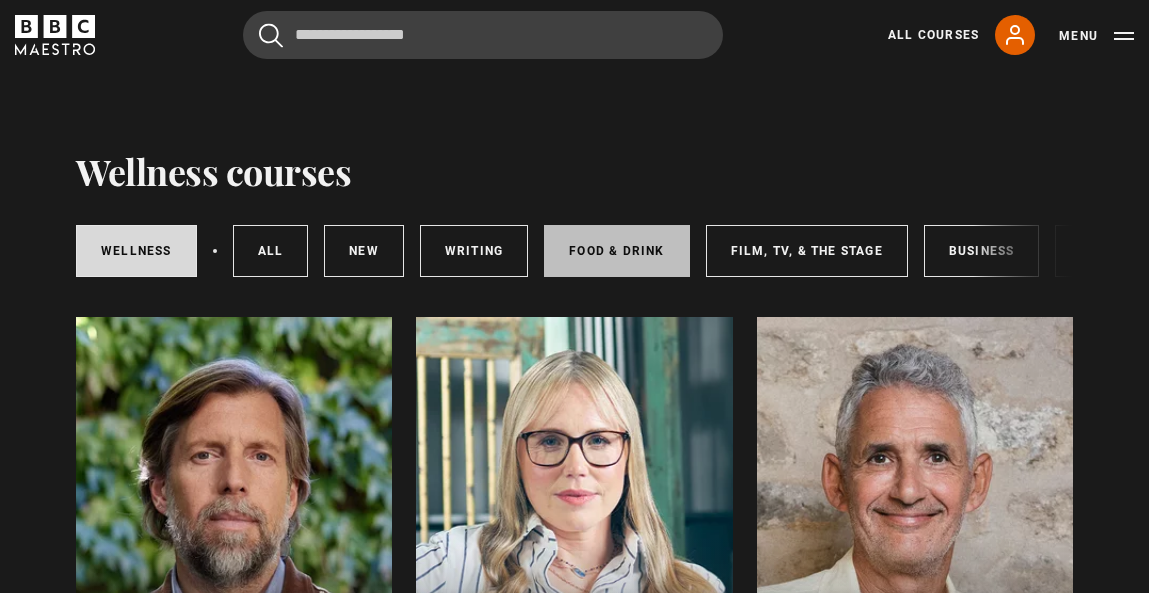click on "Food & Drink" at bounding box center (616, 251) 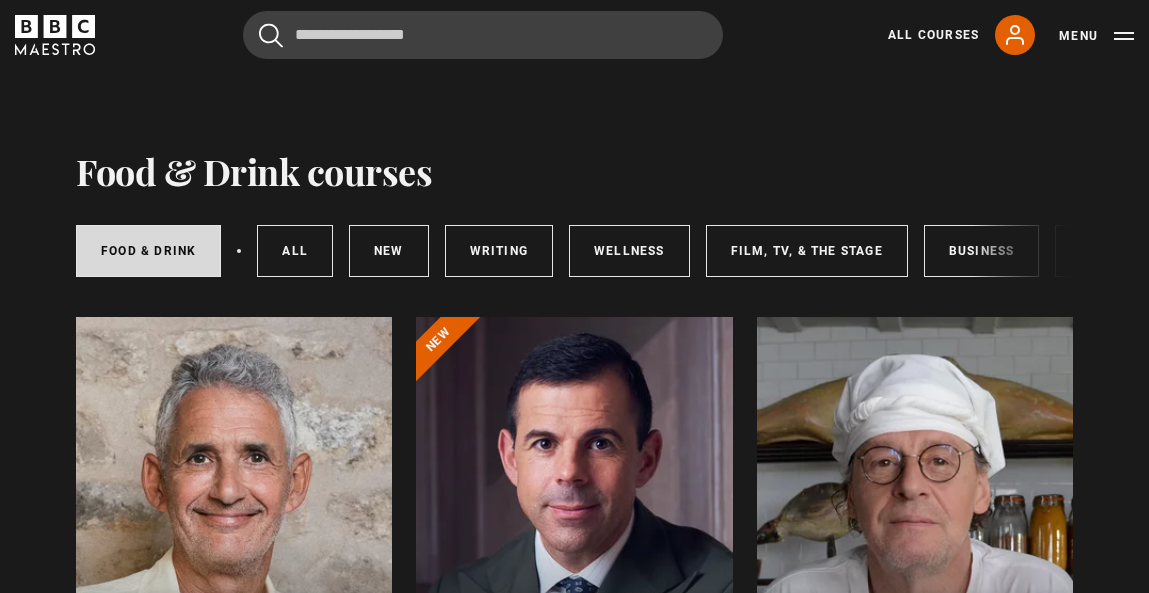 scroll, scrollTop: 0, scrollLeft: 0, axis: both 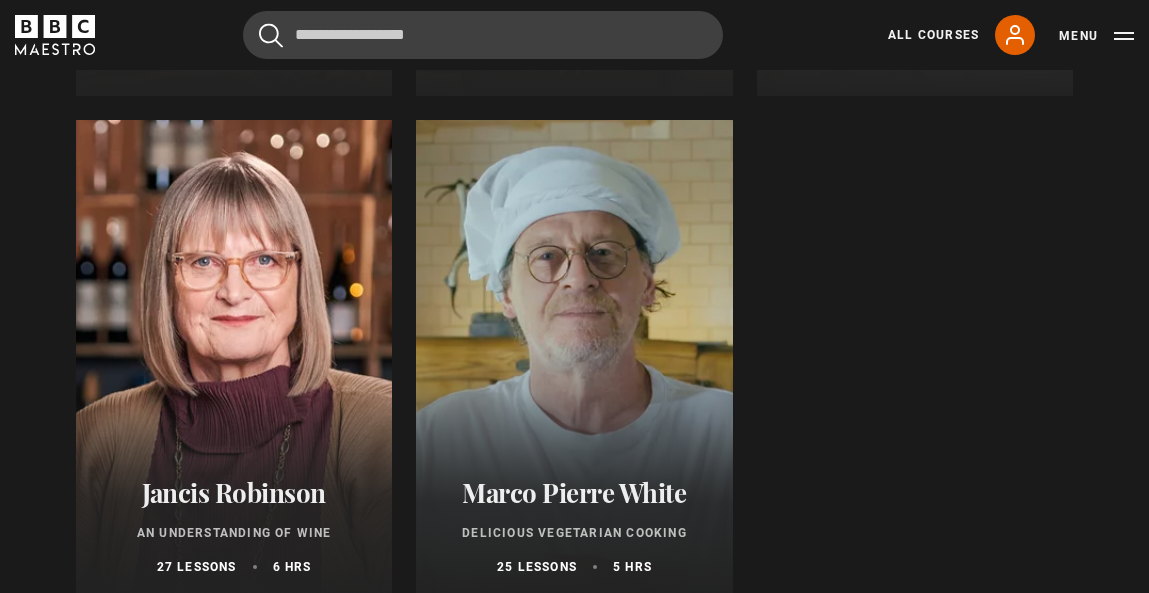 click on "Jancis Robinson" at bounding box center [234, 492] 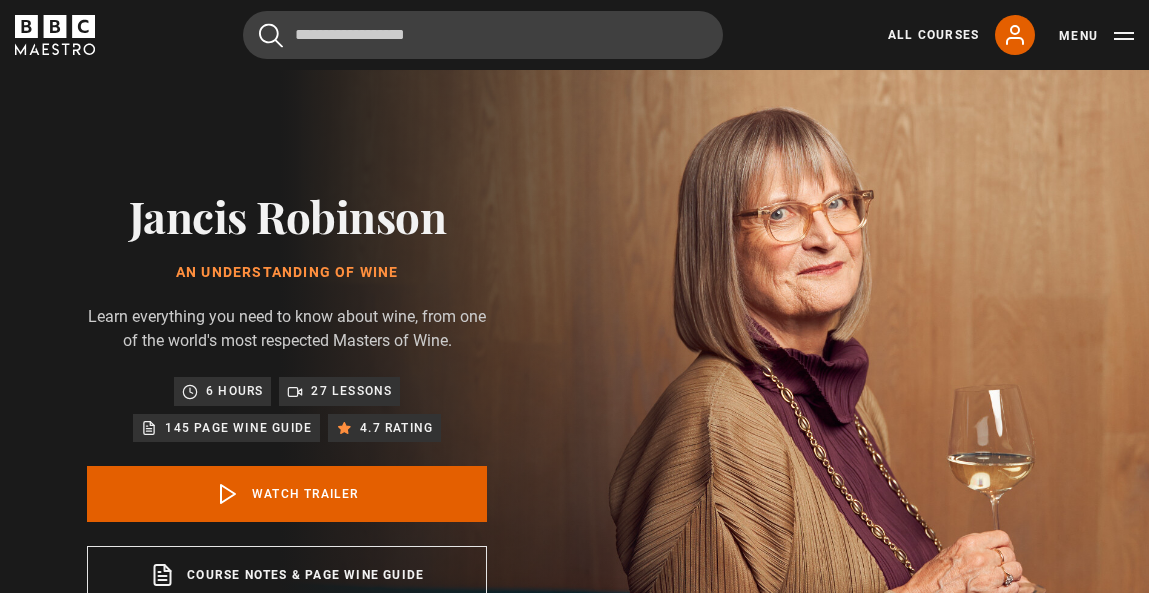 scroll, scrollTop: 0, scrollLeft: 0, axis: both 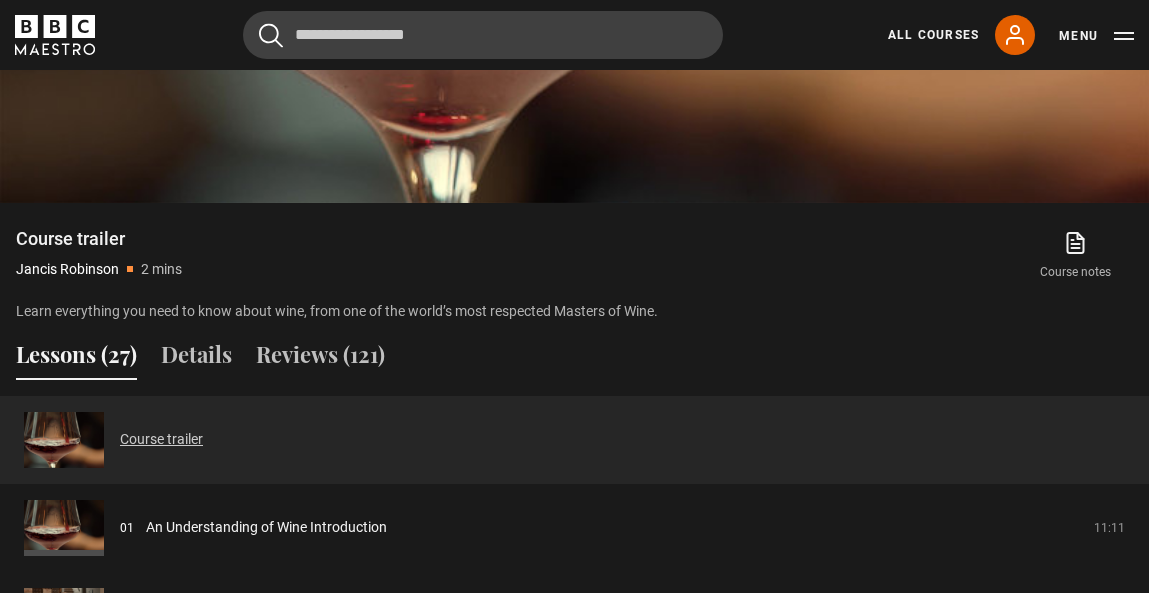 click on "Course trailer" at bounding box center (161, 439) 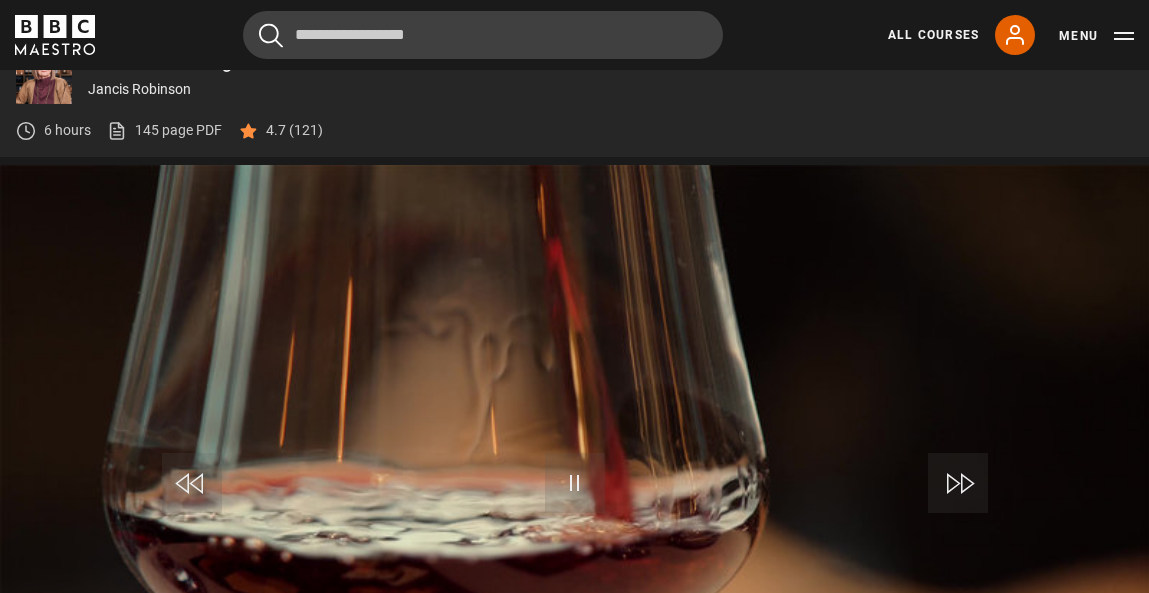 scroll, scrollTop: 724, scrollLeft: 0, axis: vertical 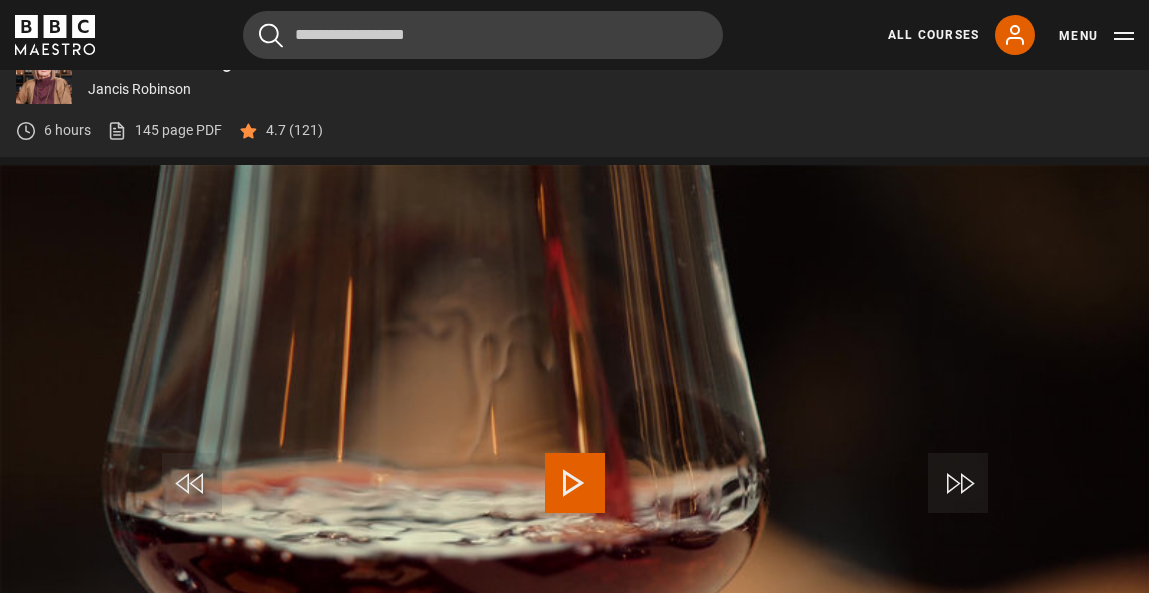 click at bounding box center (574, 488) 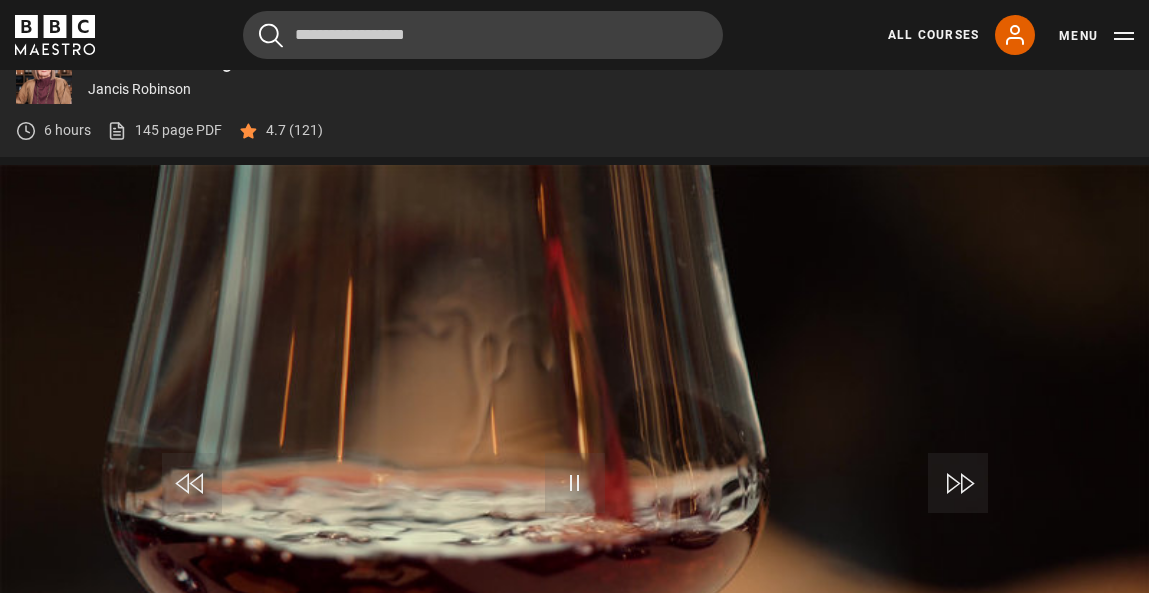 click at bounding box center [574, 488] 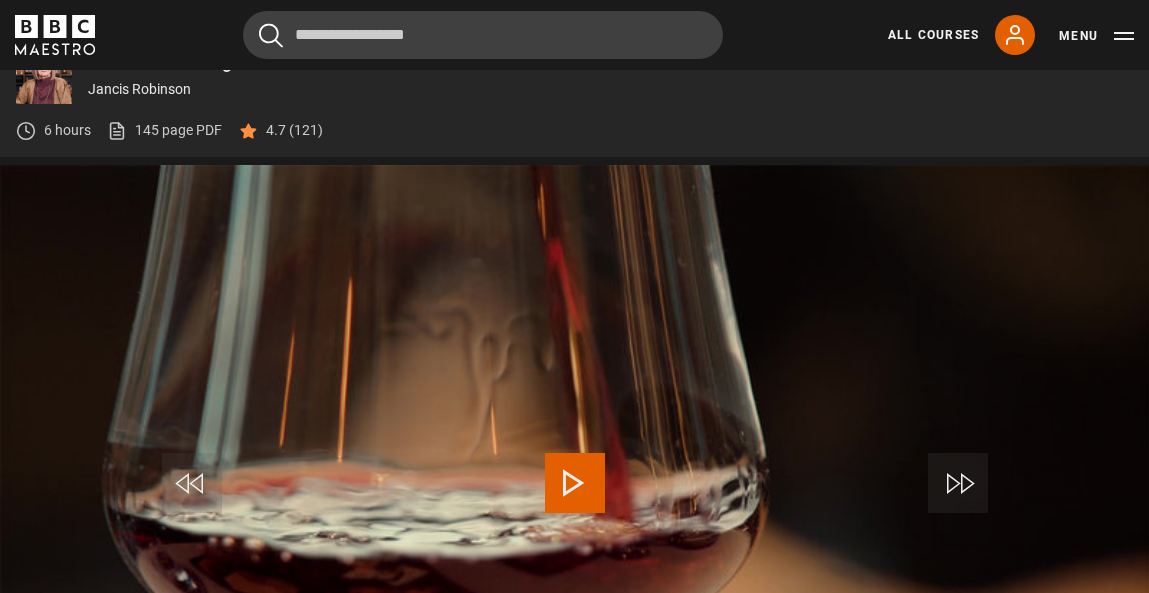 click at bounding box center (574, 488) 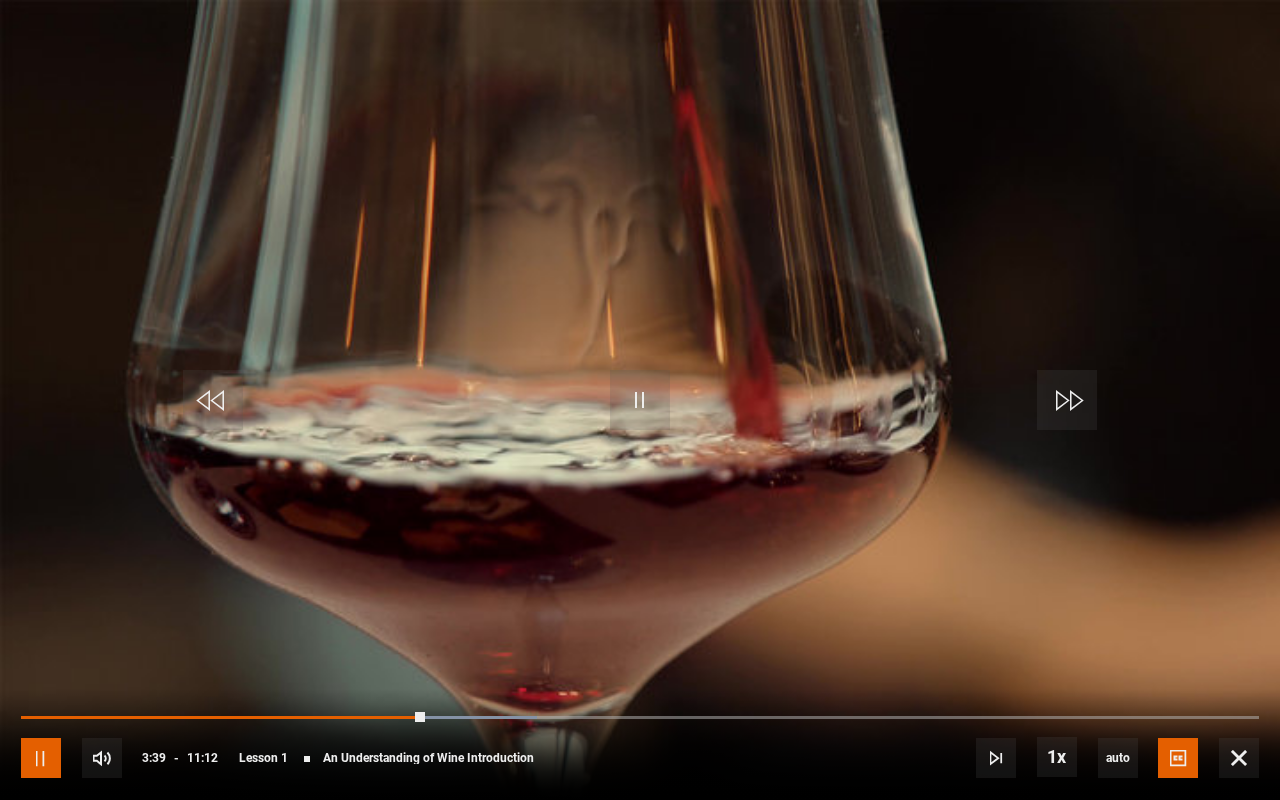 click at bounding box center [41, 758] 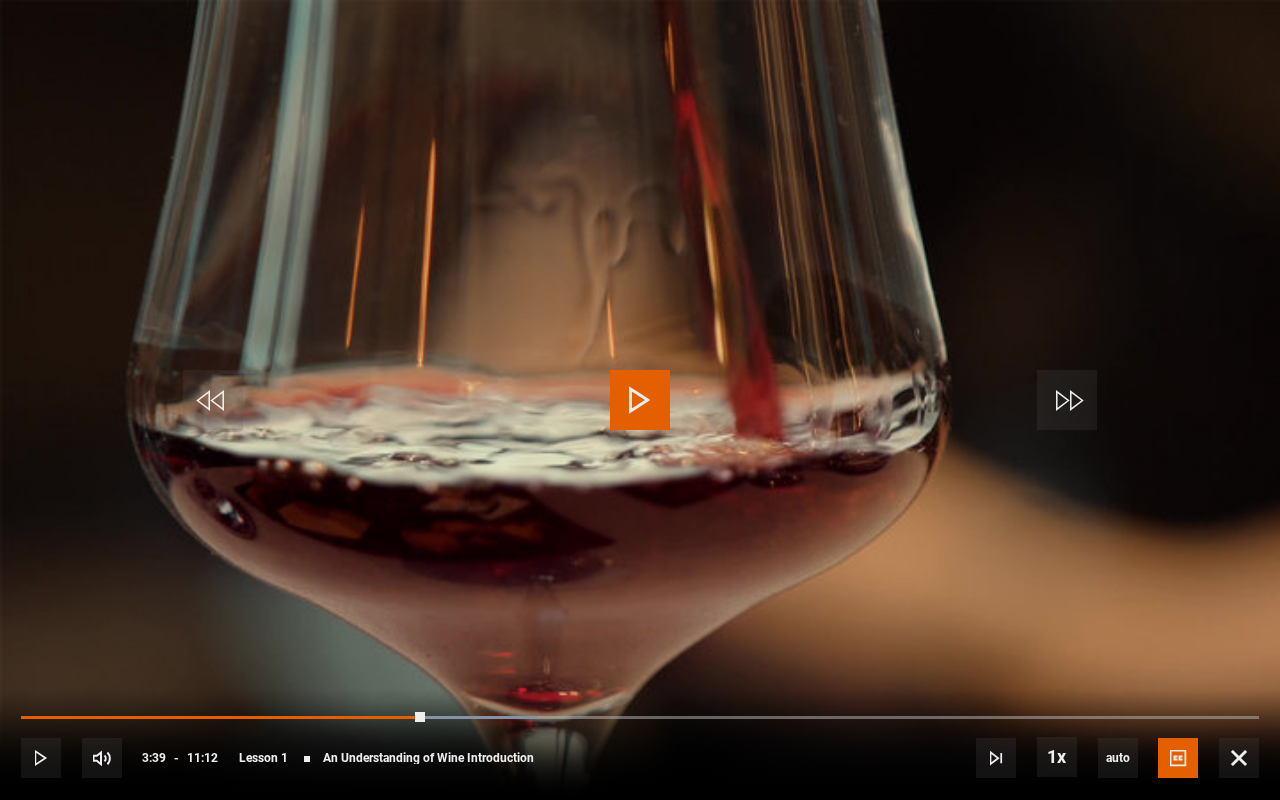 click at bounding box center (640, 400) 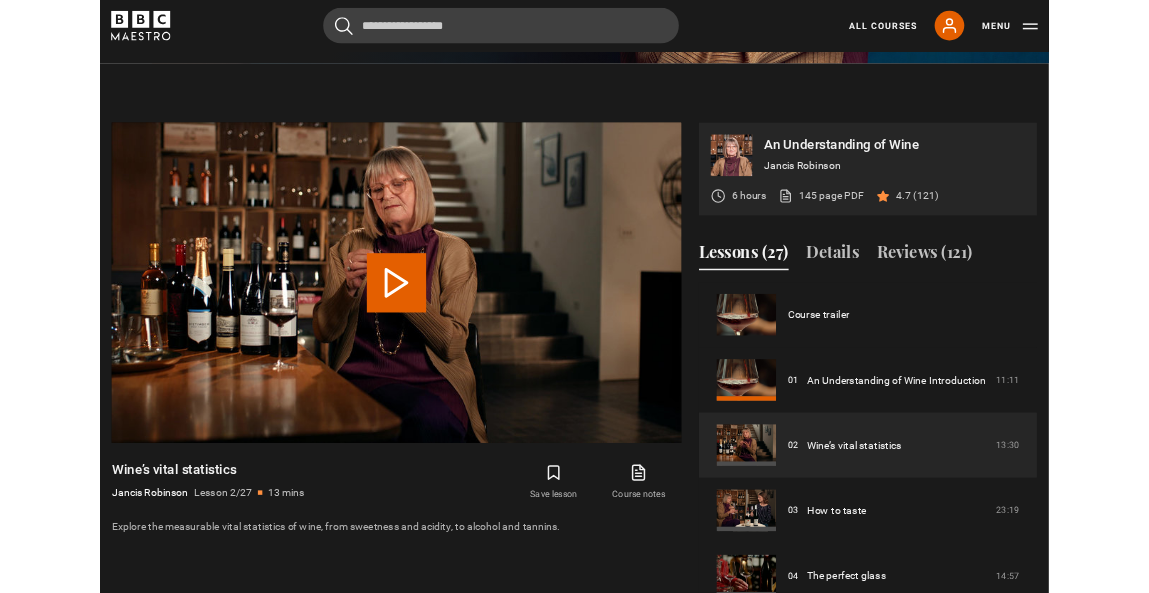 scroll, scrollTop: 810, scrollLeft: 0, axis: vertical 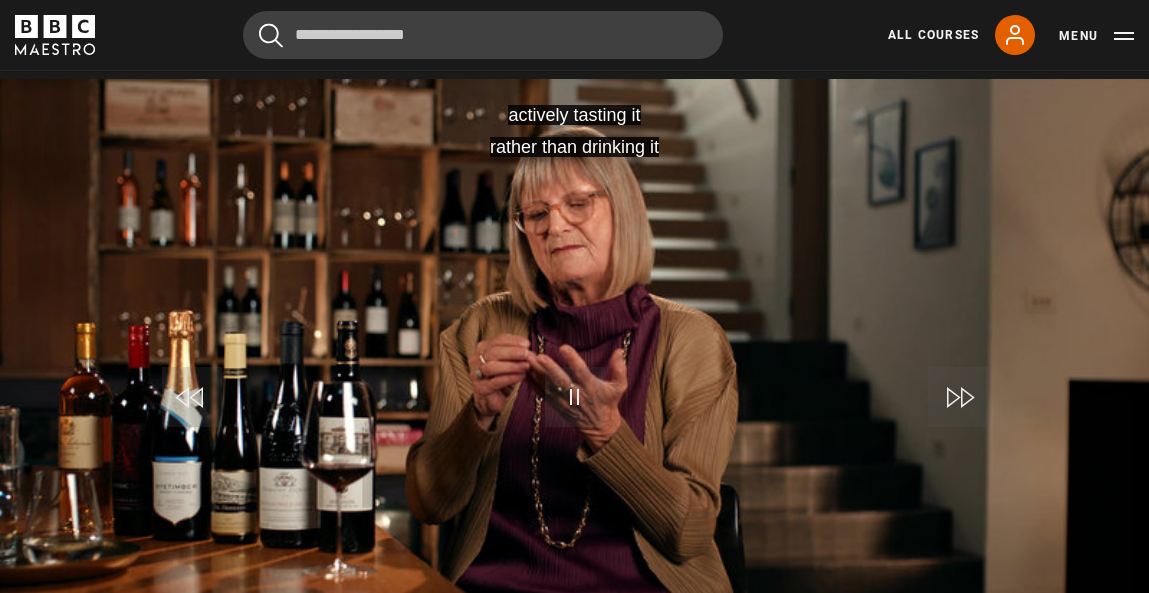 click at bounding box center [574, 402] 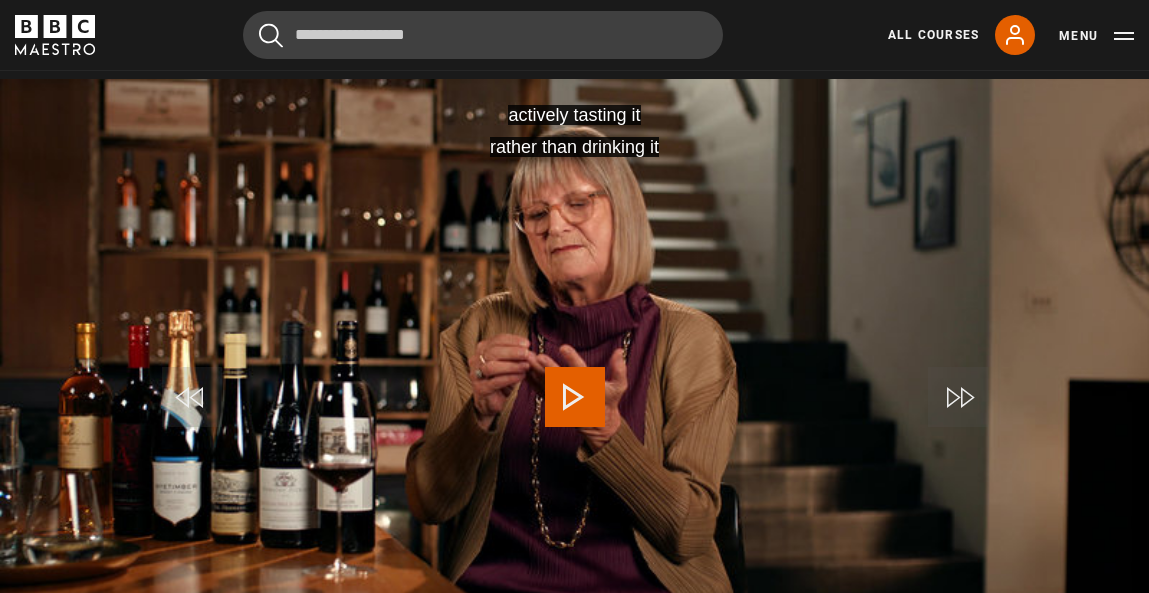 click at bounding box center (574, 402) 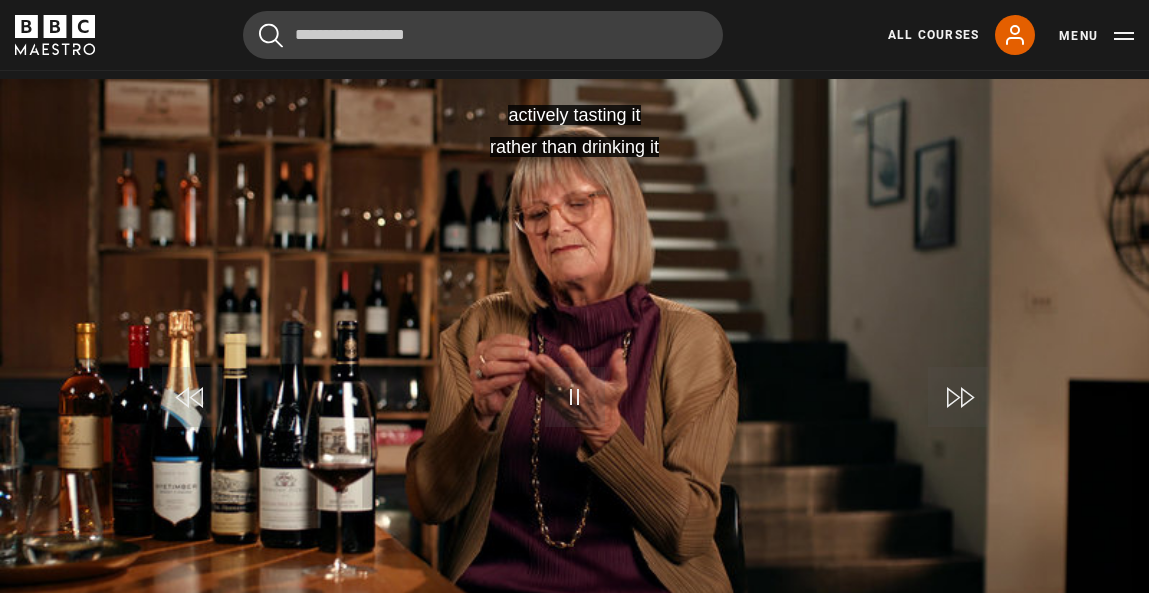 click at bounding box center (574, 402) 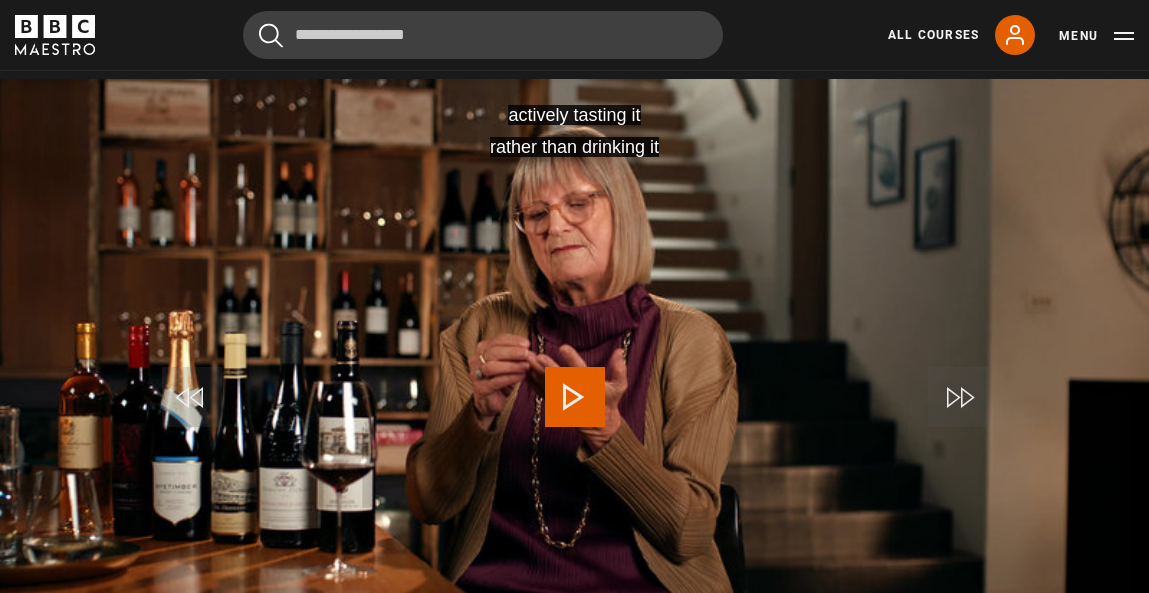 scroll, scrollTop: 819, scrollLeft: 0, axis: vertical 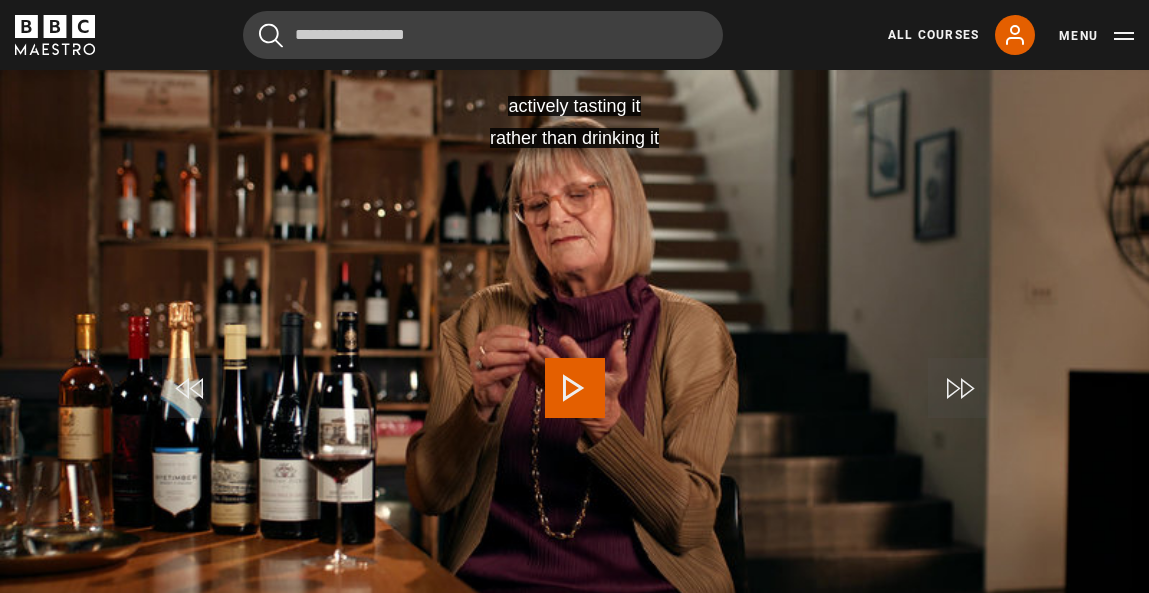 click at bounding box center [574, 393] 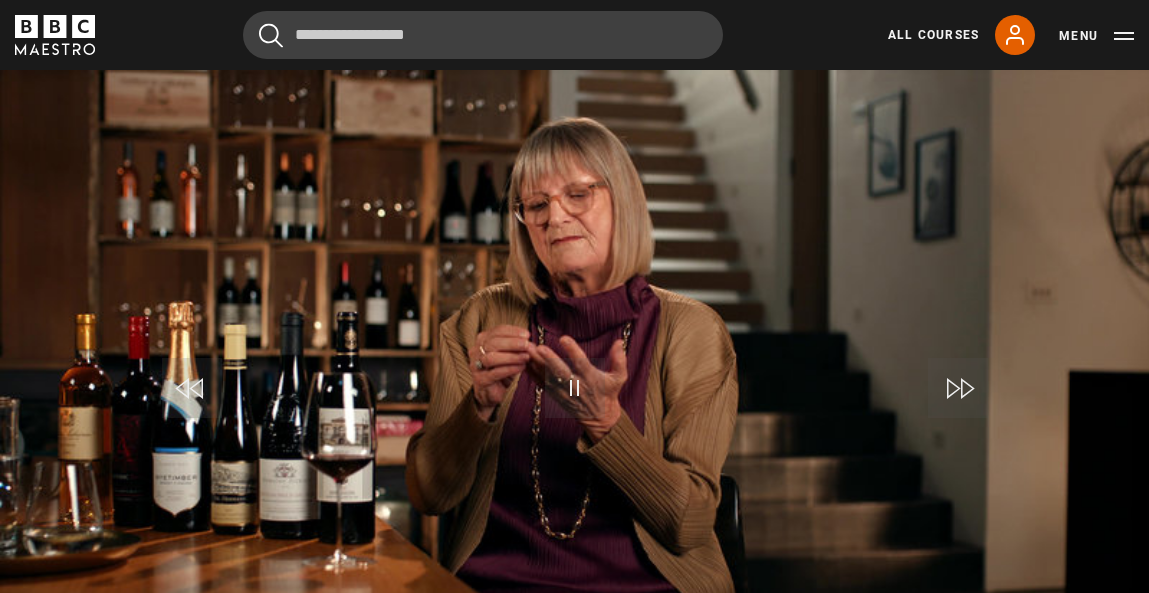 click at bounding box center [574, 393] 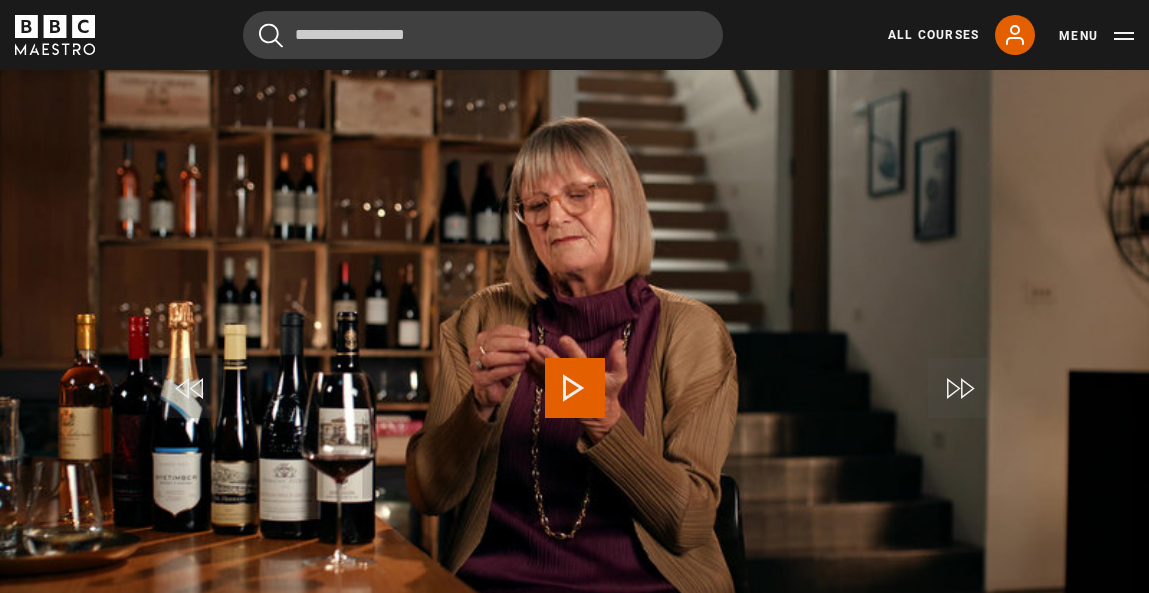click at bounding box center (575, 388) 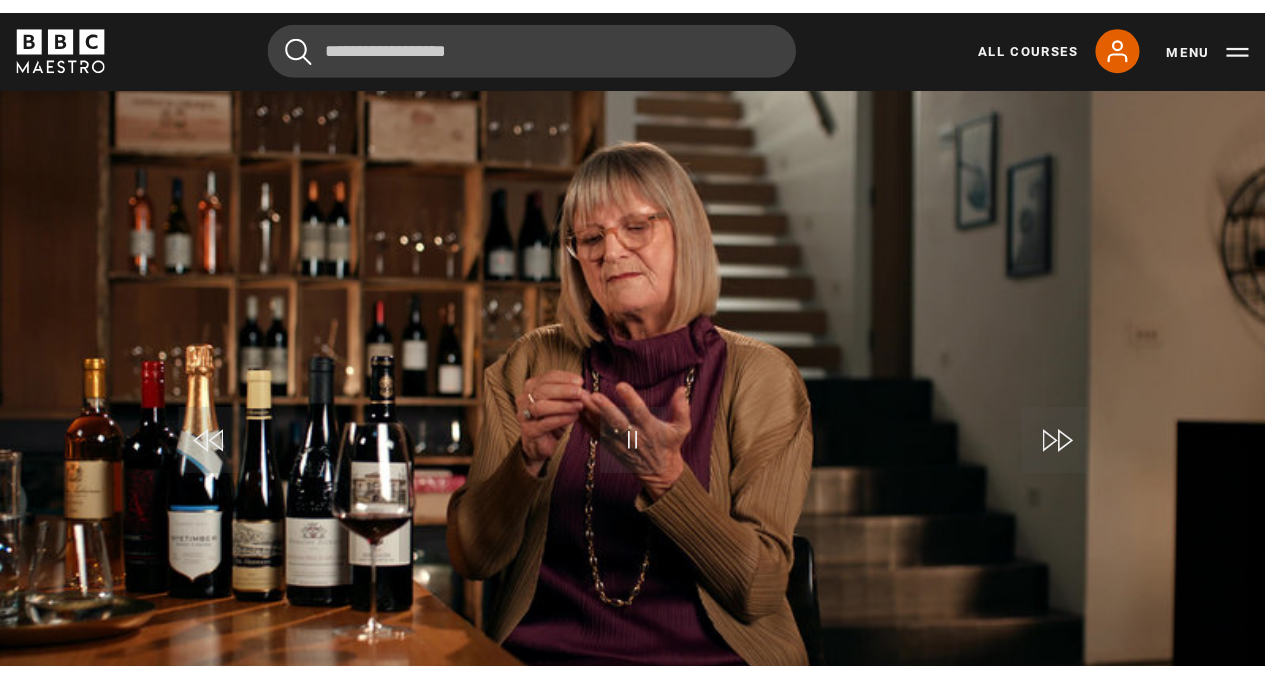 scroll, scrollTop: 889, scrollLeft: 0, axis: vertical 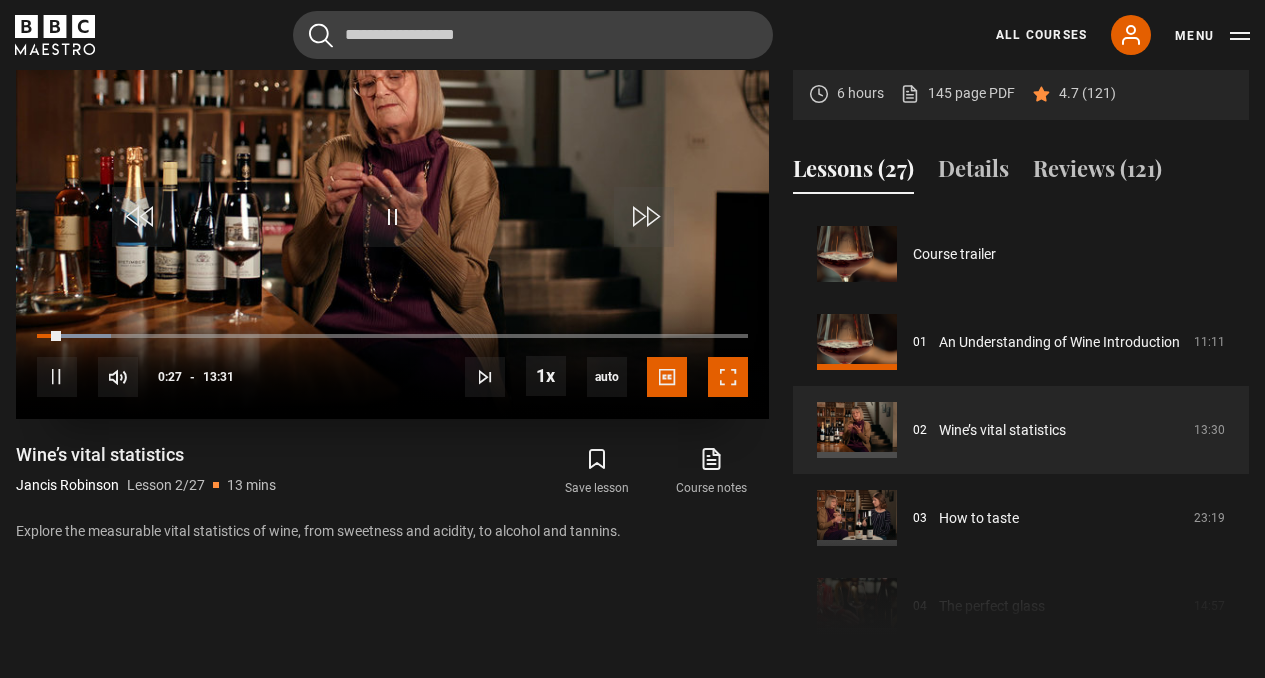 click at bounding box center [728, 377] 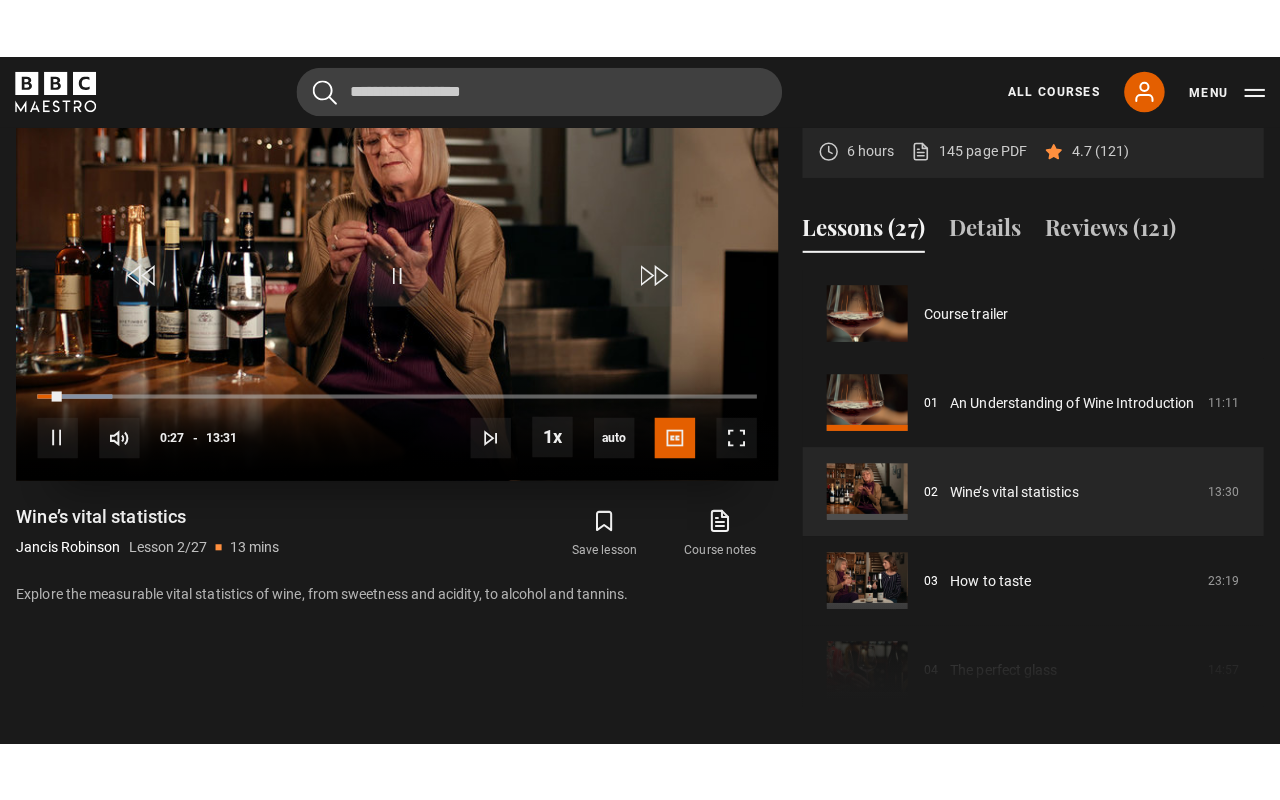 scroll, scrollTop: 884, scrollLeft: 0, axis: vertical 